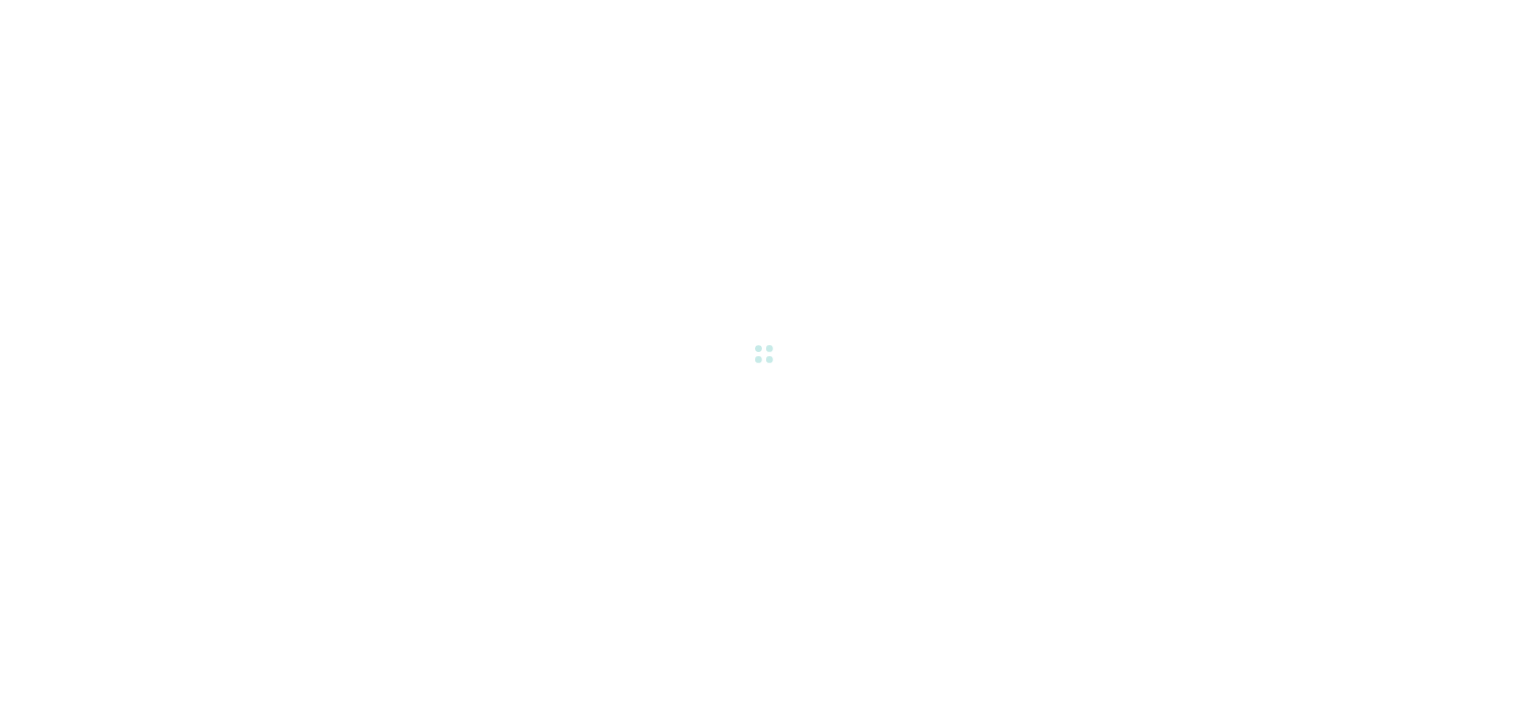 scroll, scrollTop: 0, scrollLeft: 0, axis: both 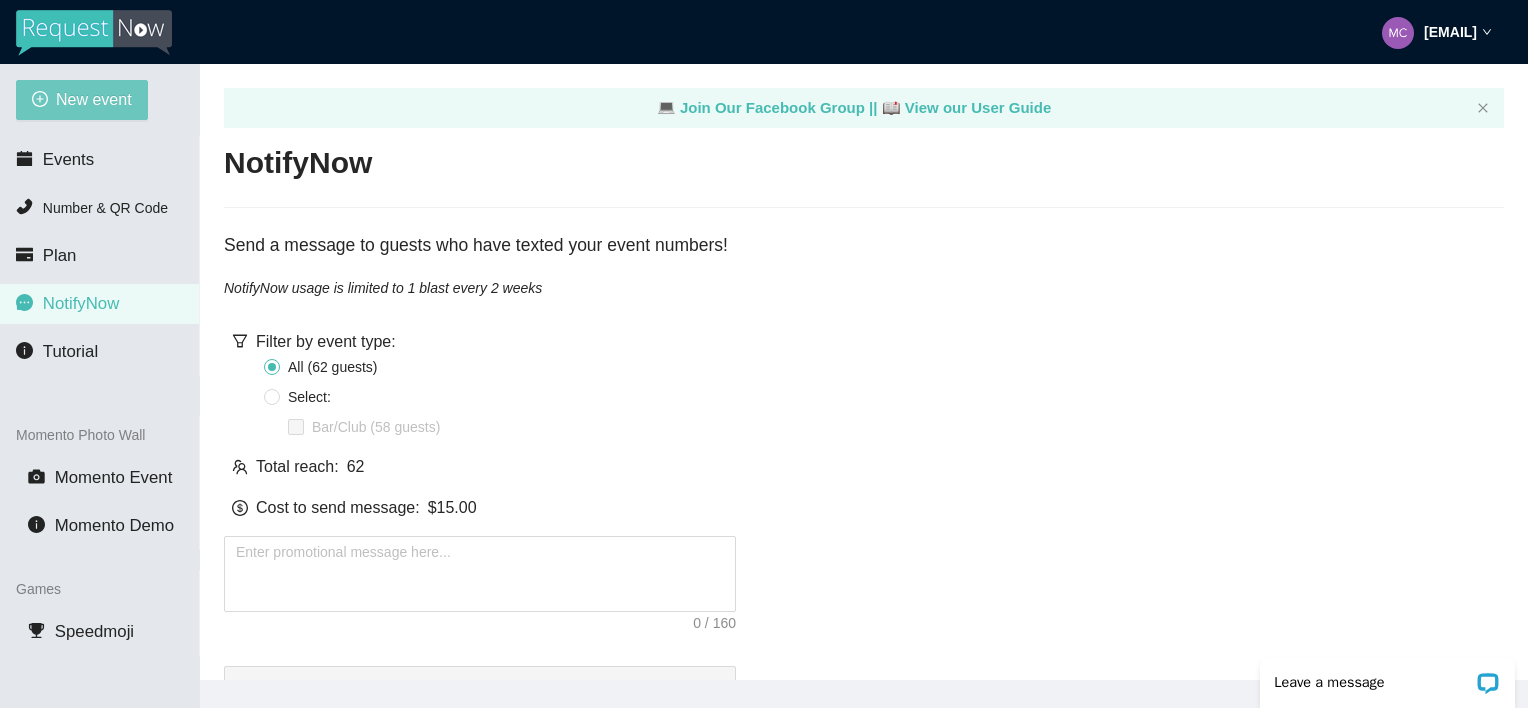 click on "New event" at bounding box center (94, 99) 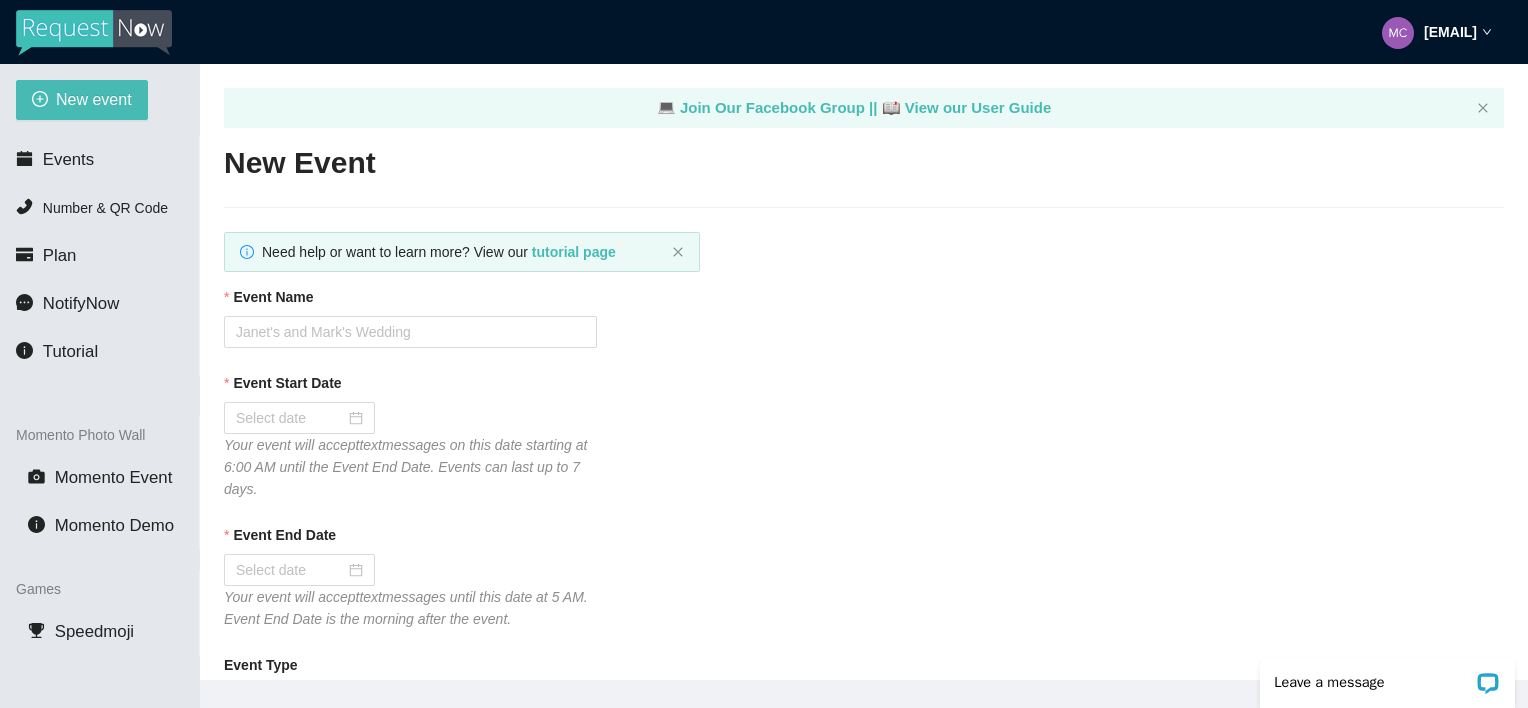 scroll, scrollTop: 0, scrollLeft: 0, axis: both 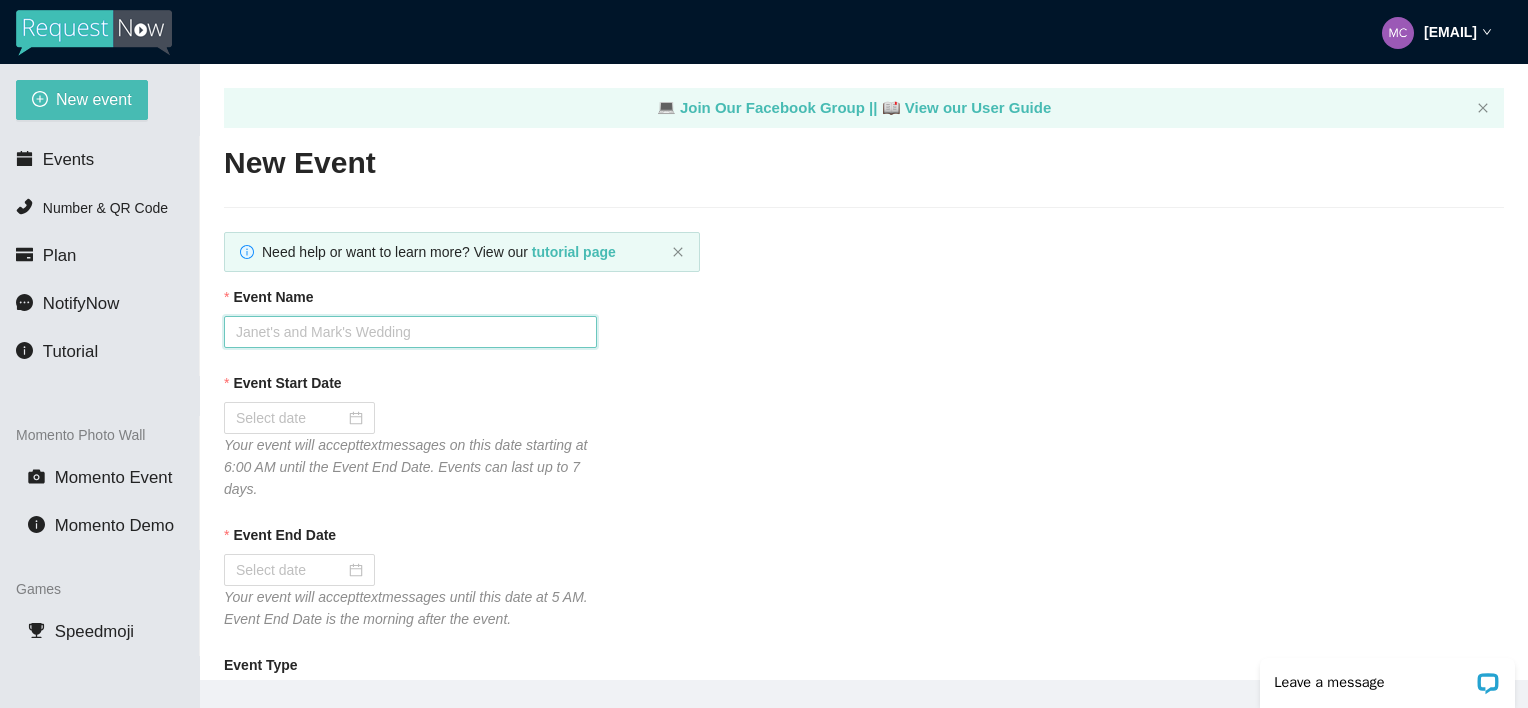 click on "Event Name" at bounding box center [410, 332] 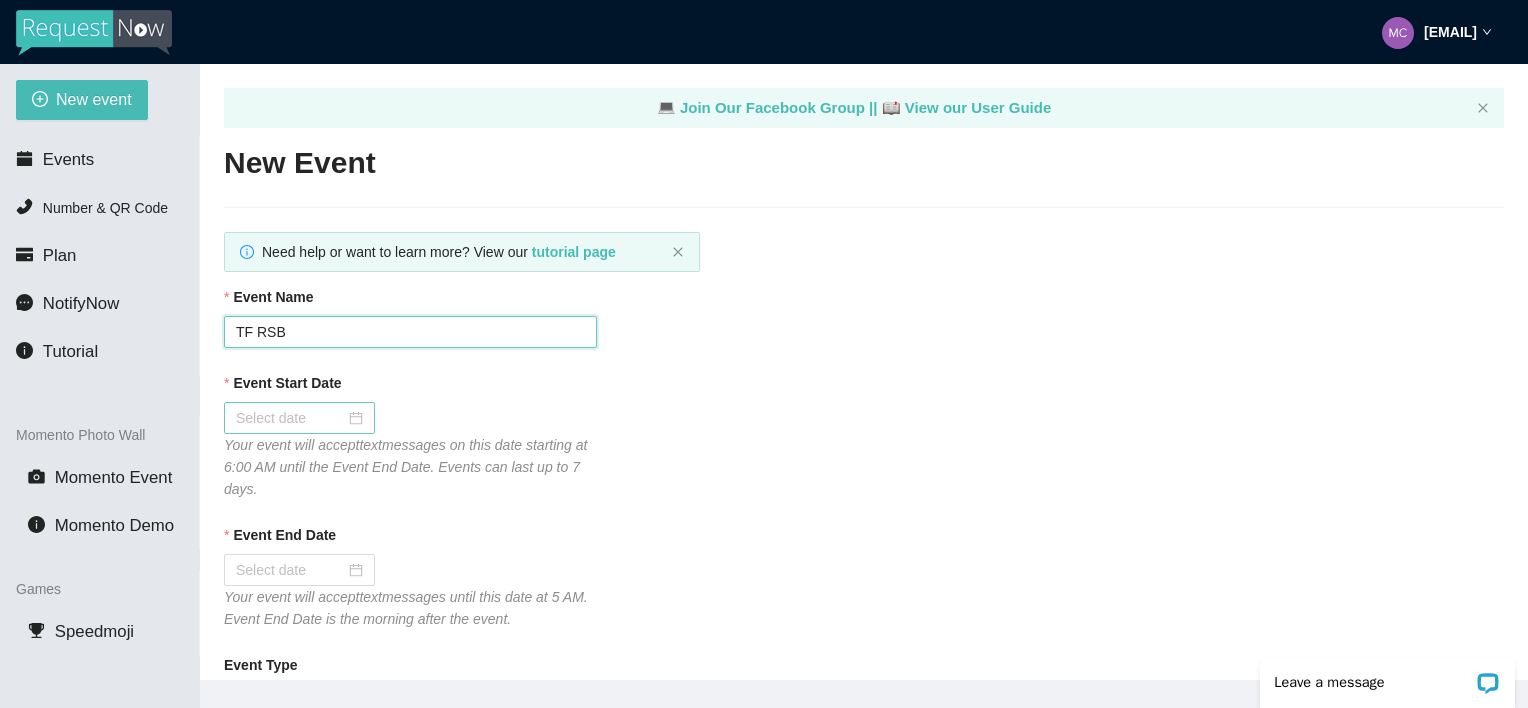 type on "TF RSB" 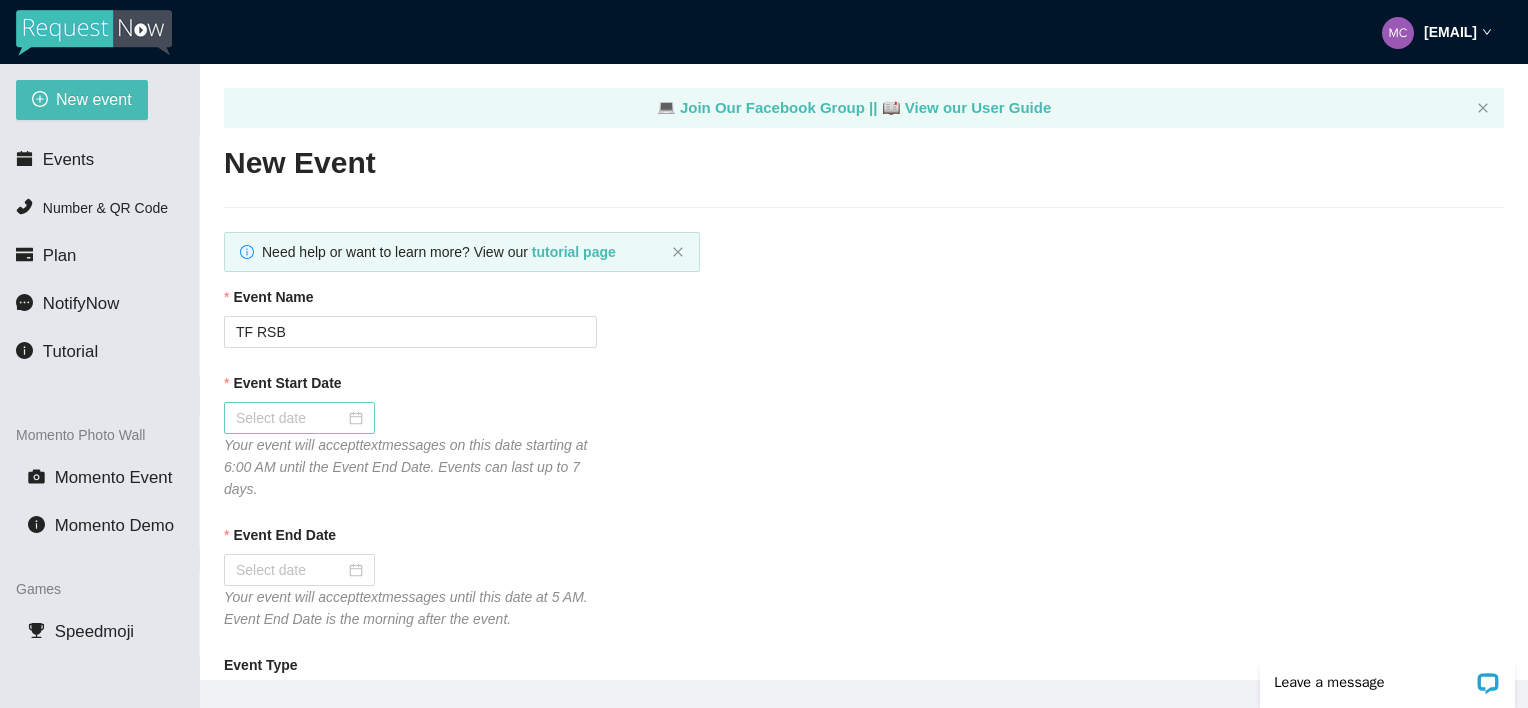 click at bounding box center (299, 418) 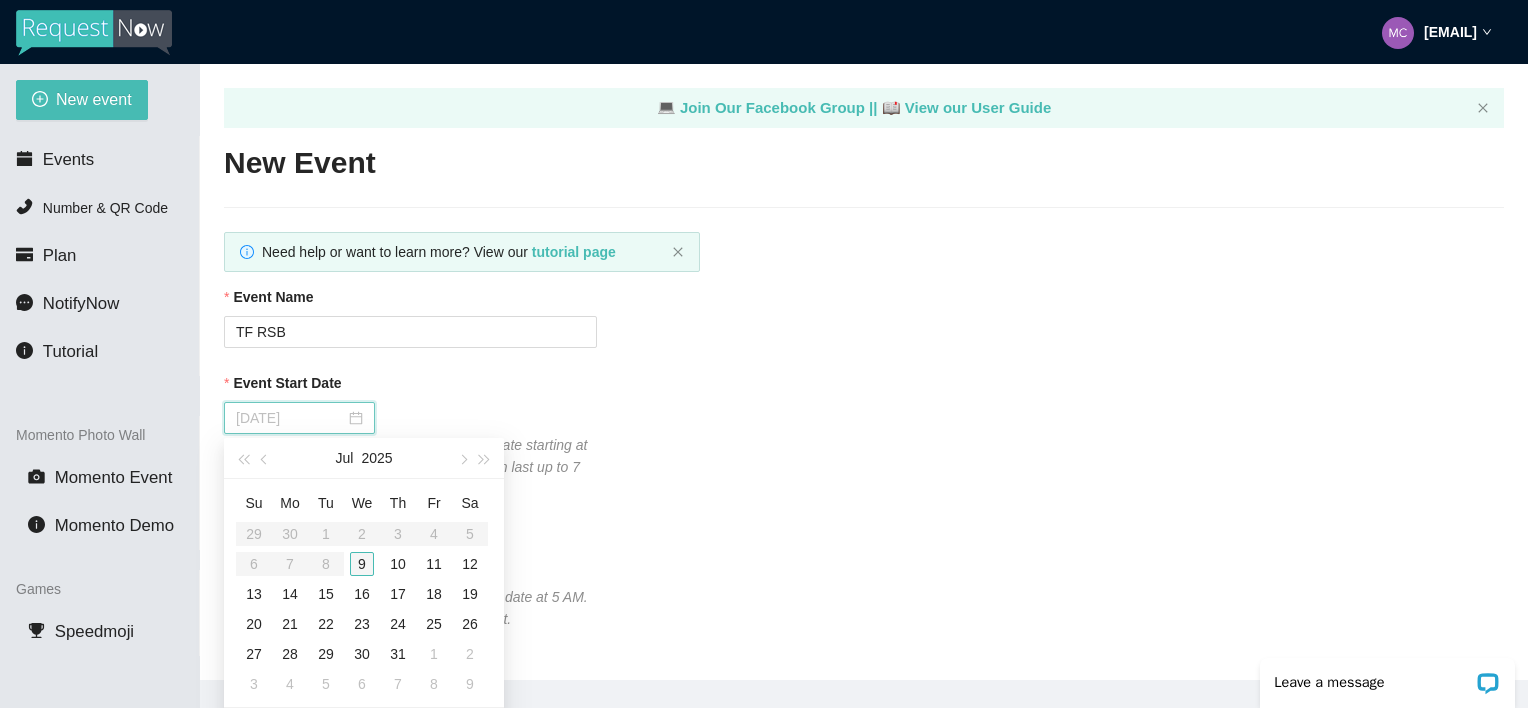 click on "9" at bounding box center (362, 564) 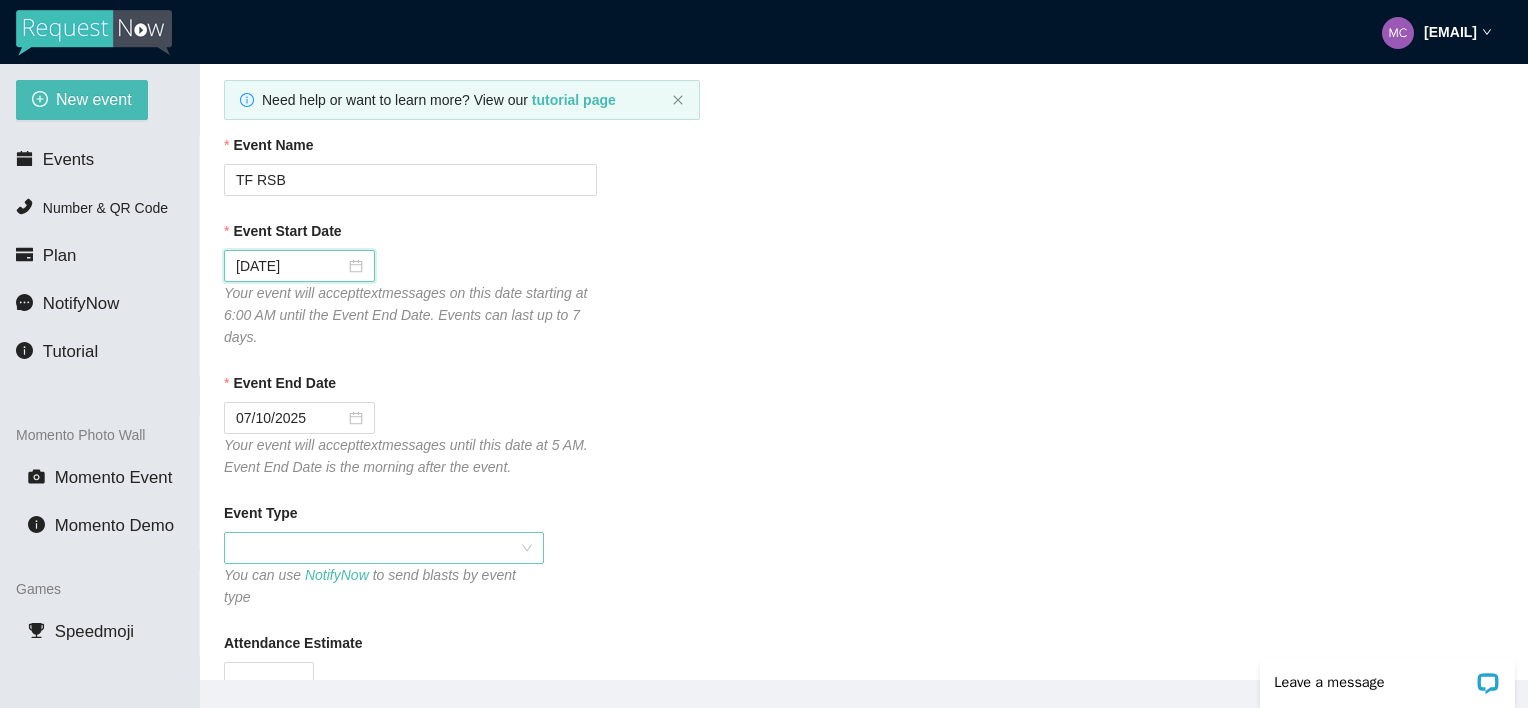 scroll, scrollTop: 200, scrollLeft: 0, axis: vertical 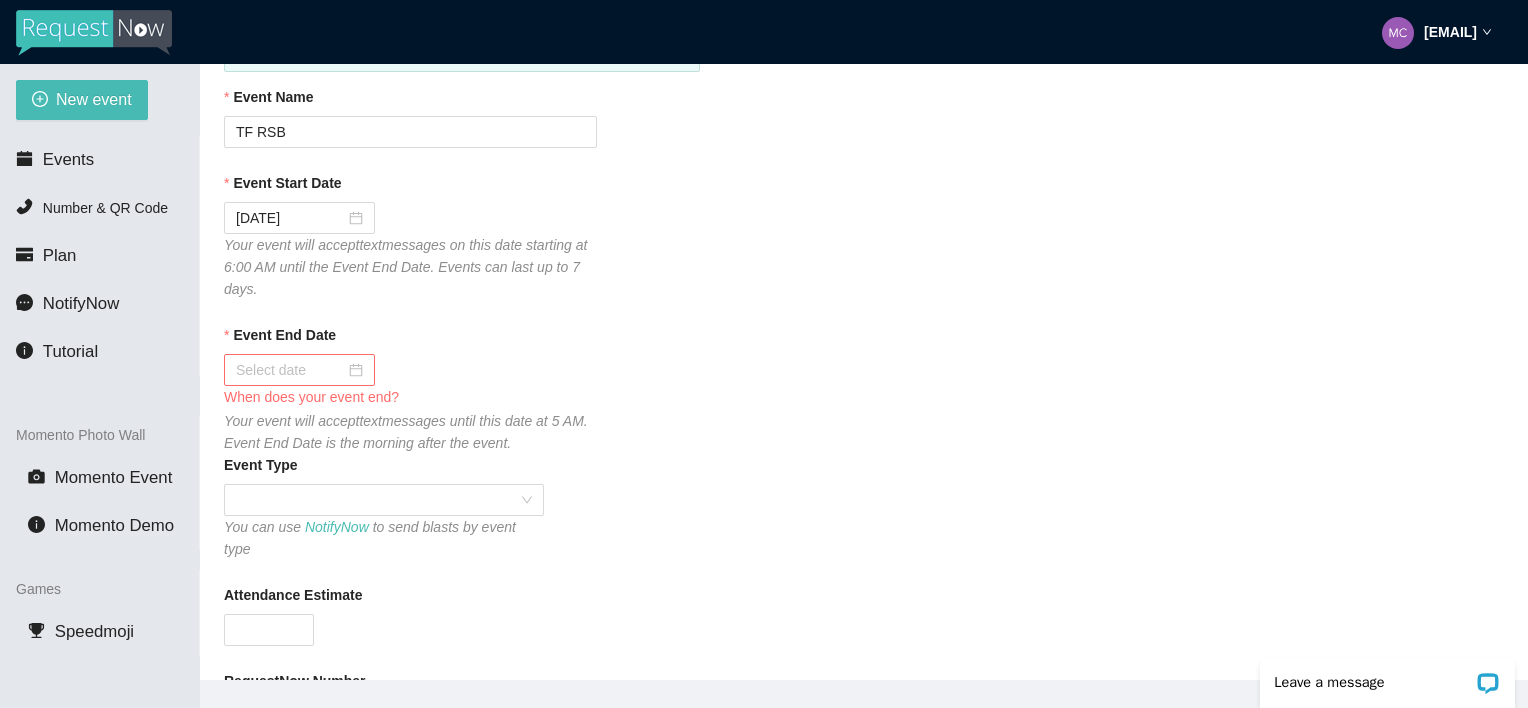 click at bounding box center [299, 370] 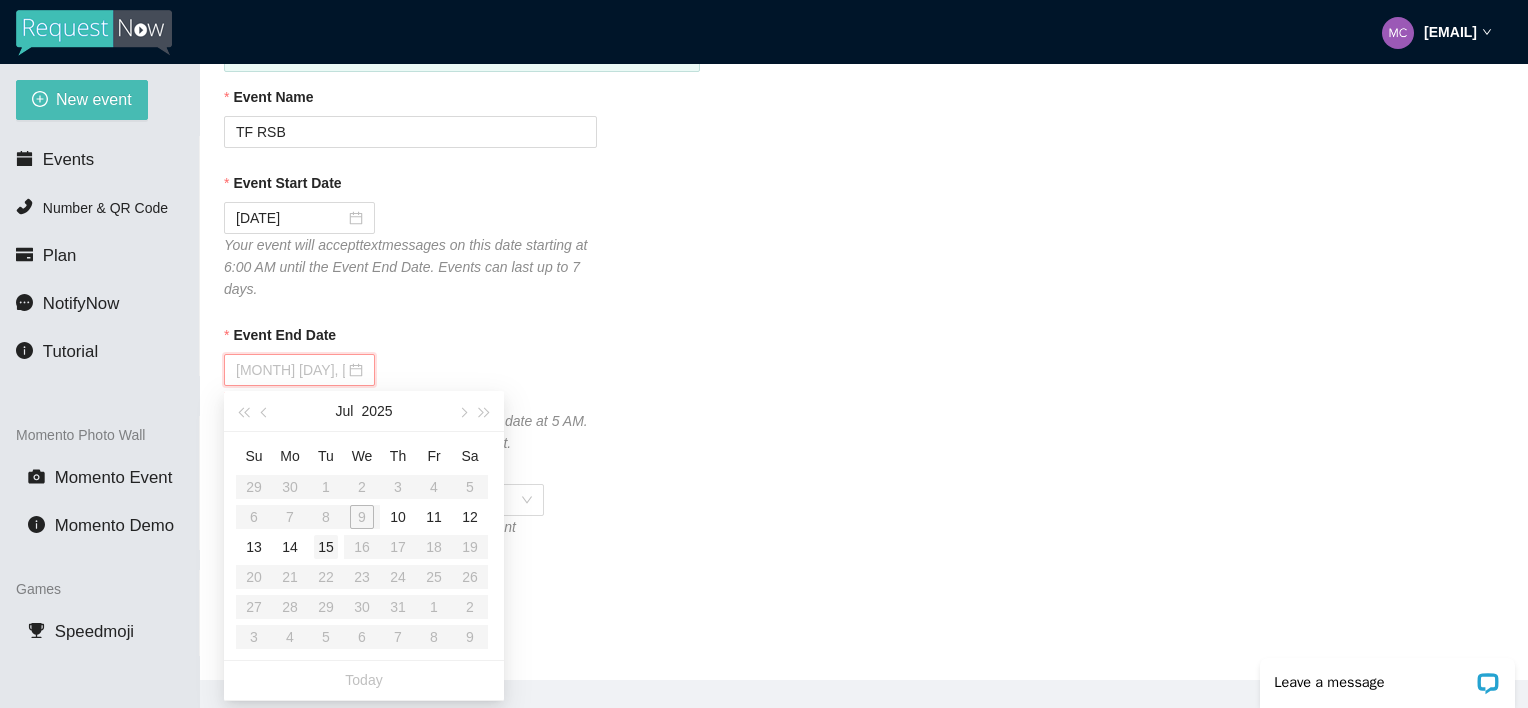 click on "15" at bounding box center (0, 0) 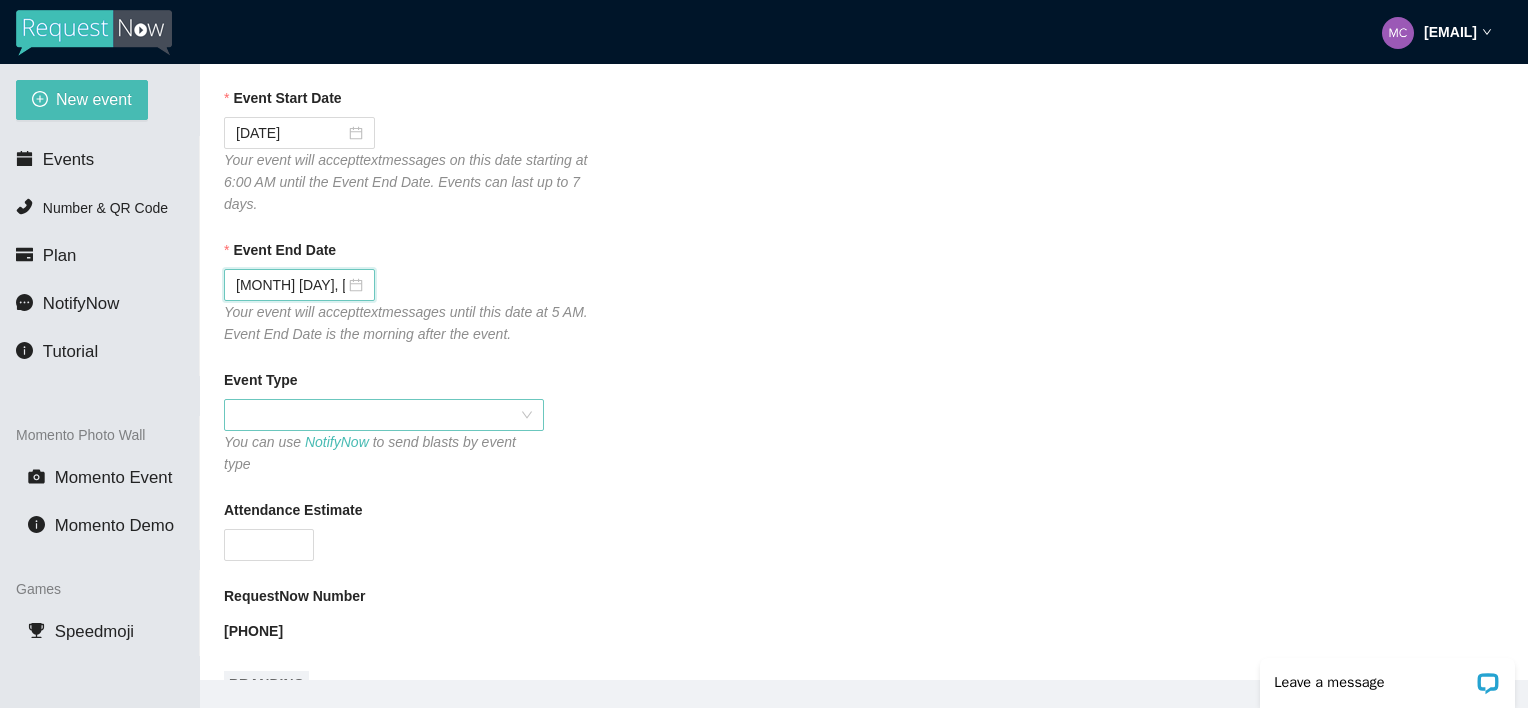 scroll, scrollTop: 300, scrollLeft: 0, axis: vertical 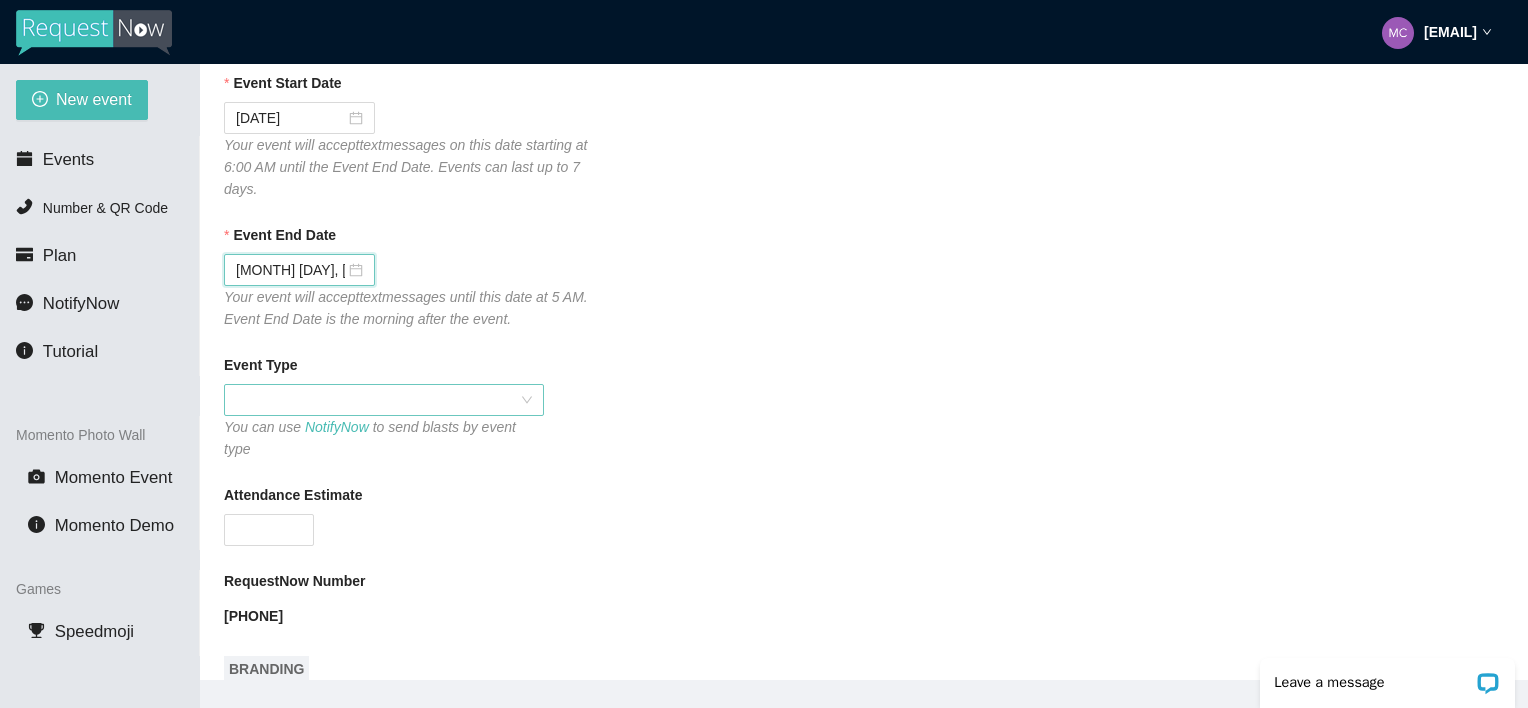 click at bounding box center (384, 400) 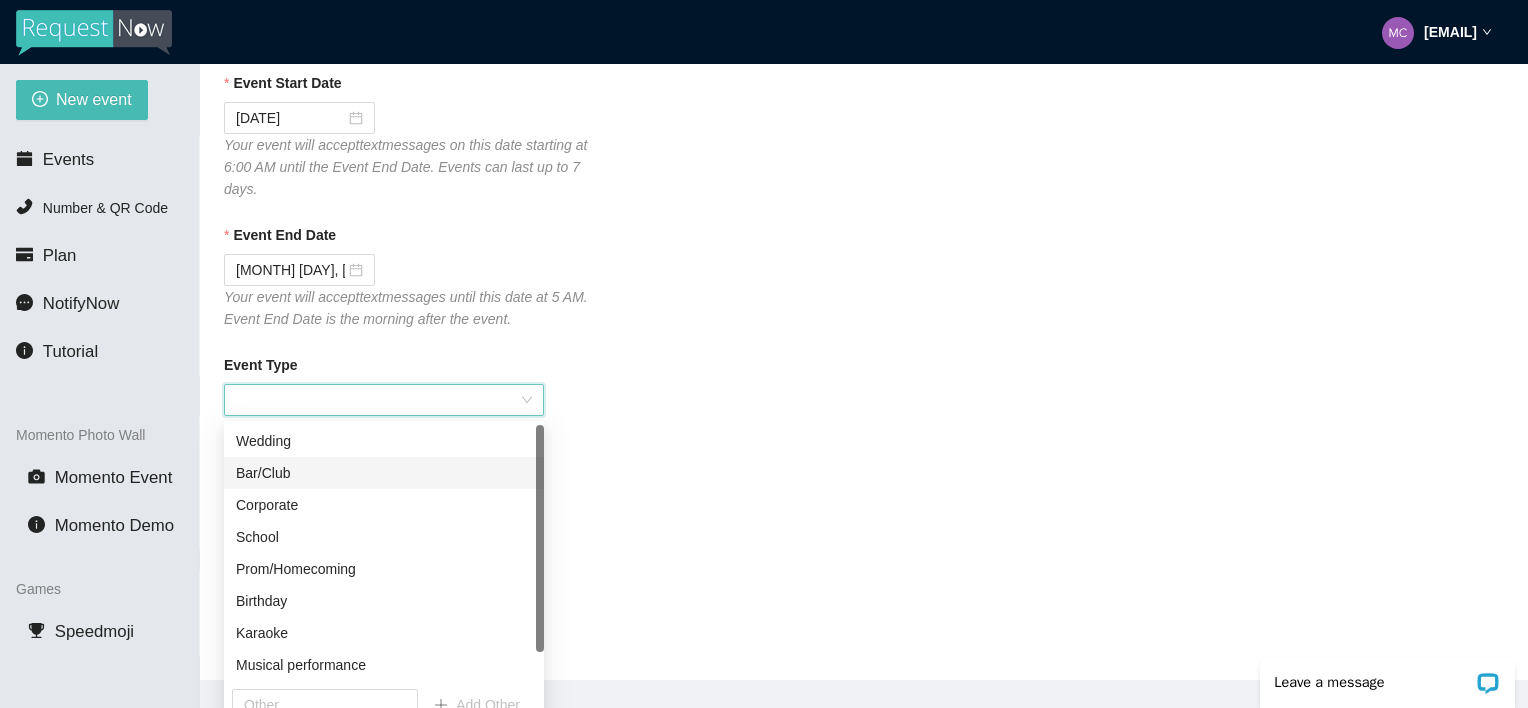 click on "Bar/Club" at bounding box center [384, 473] 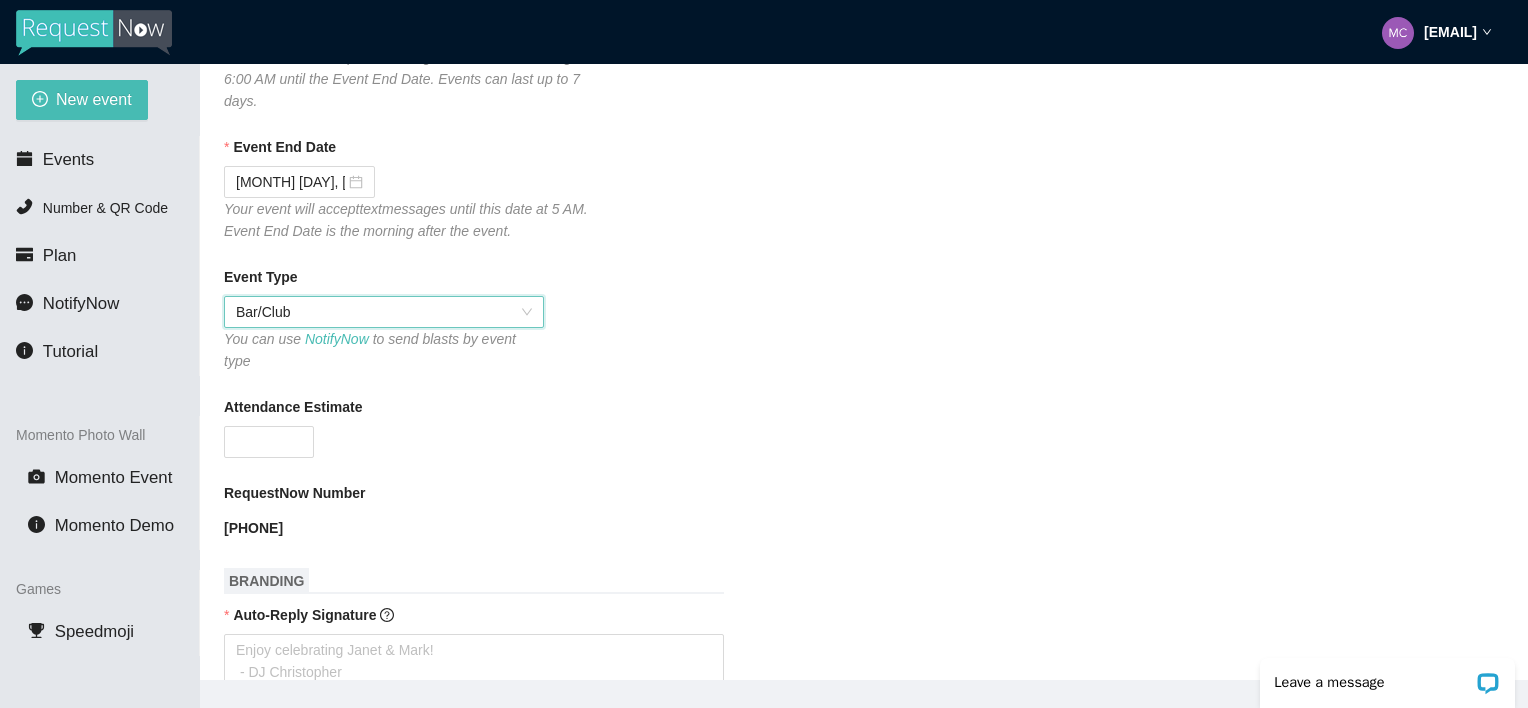 scroll, scrollTop: 400, scrollLeft: 0, axis: vertical 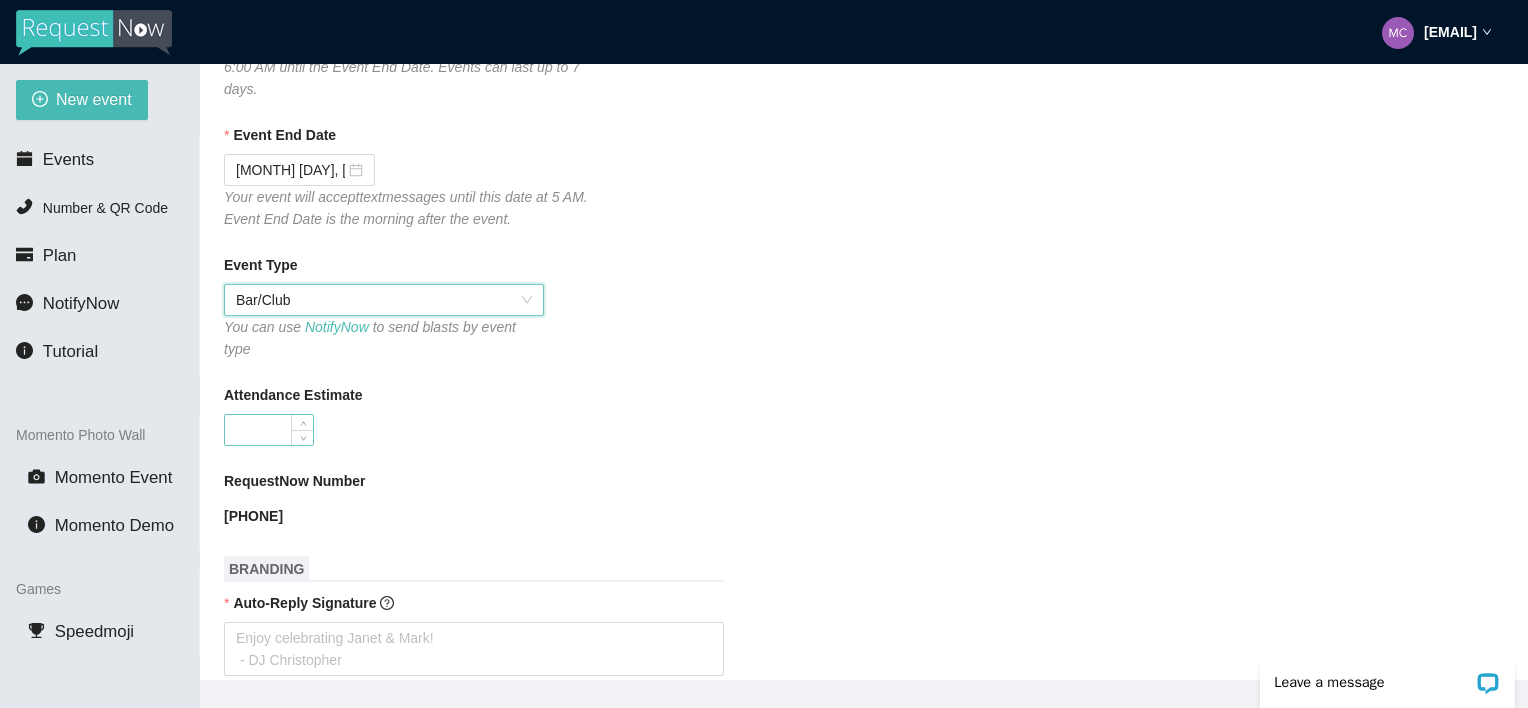 click on "Attendance Estimate" at bounding box center [269, 430] 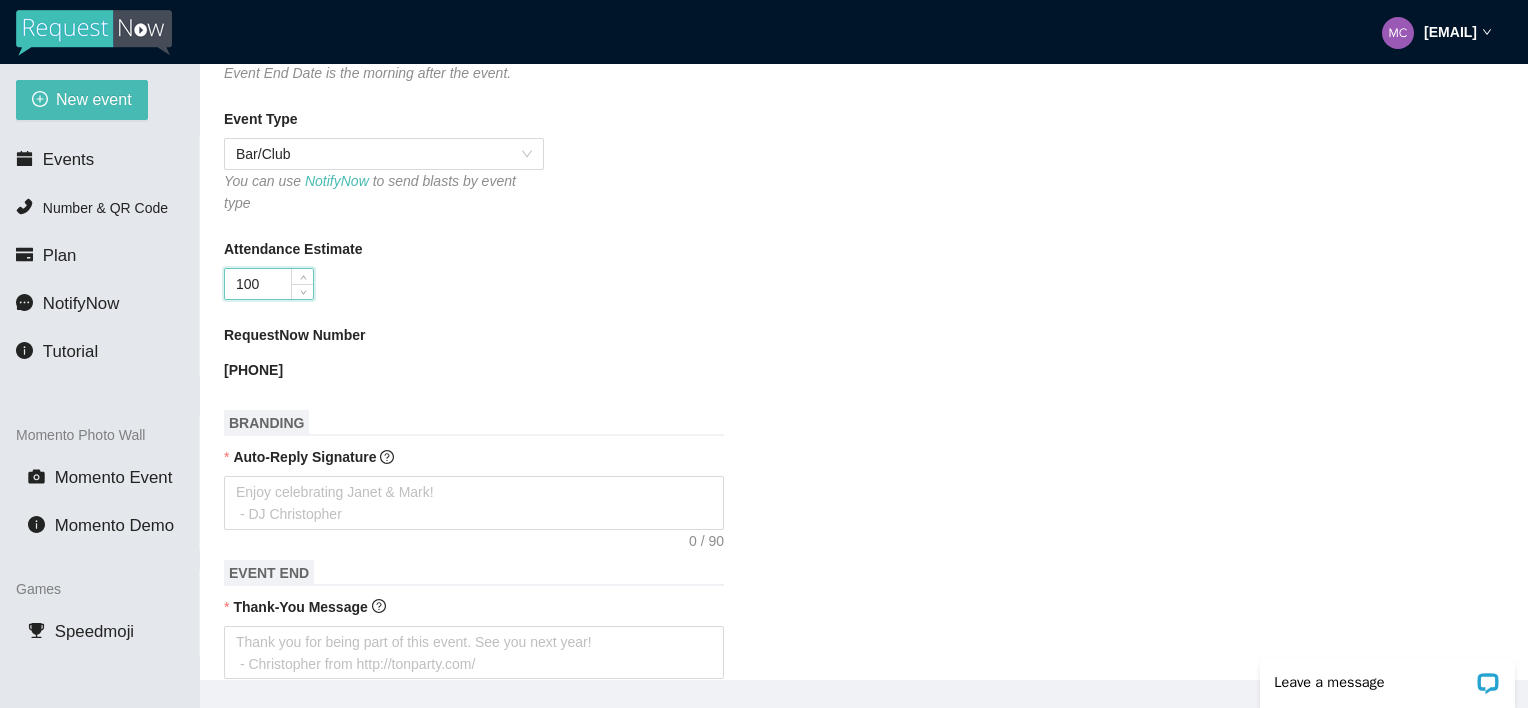 scroll, scrollTop: 600, scrollLeft: 0, axis: vertical 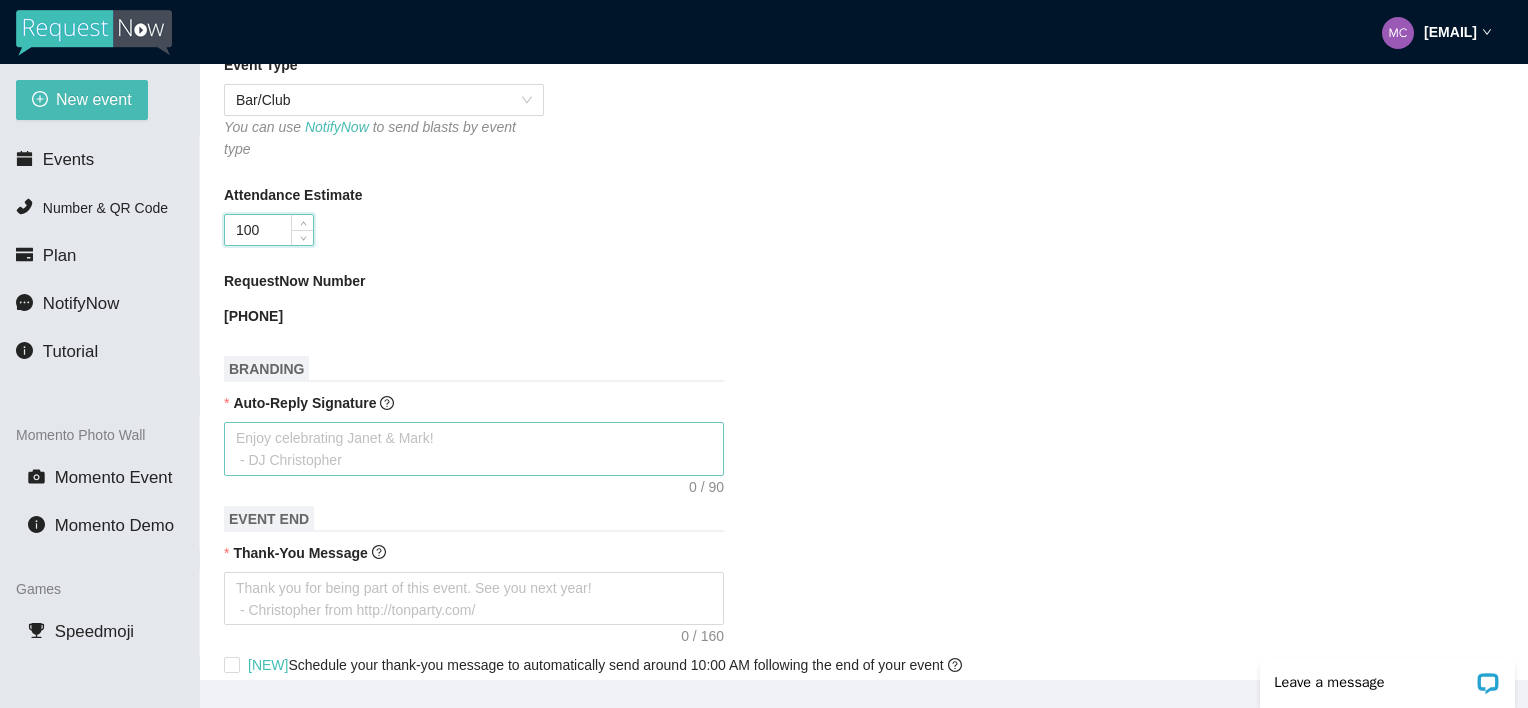type on "100" 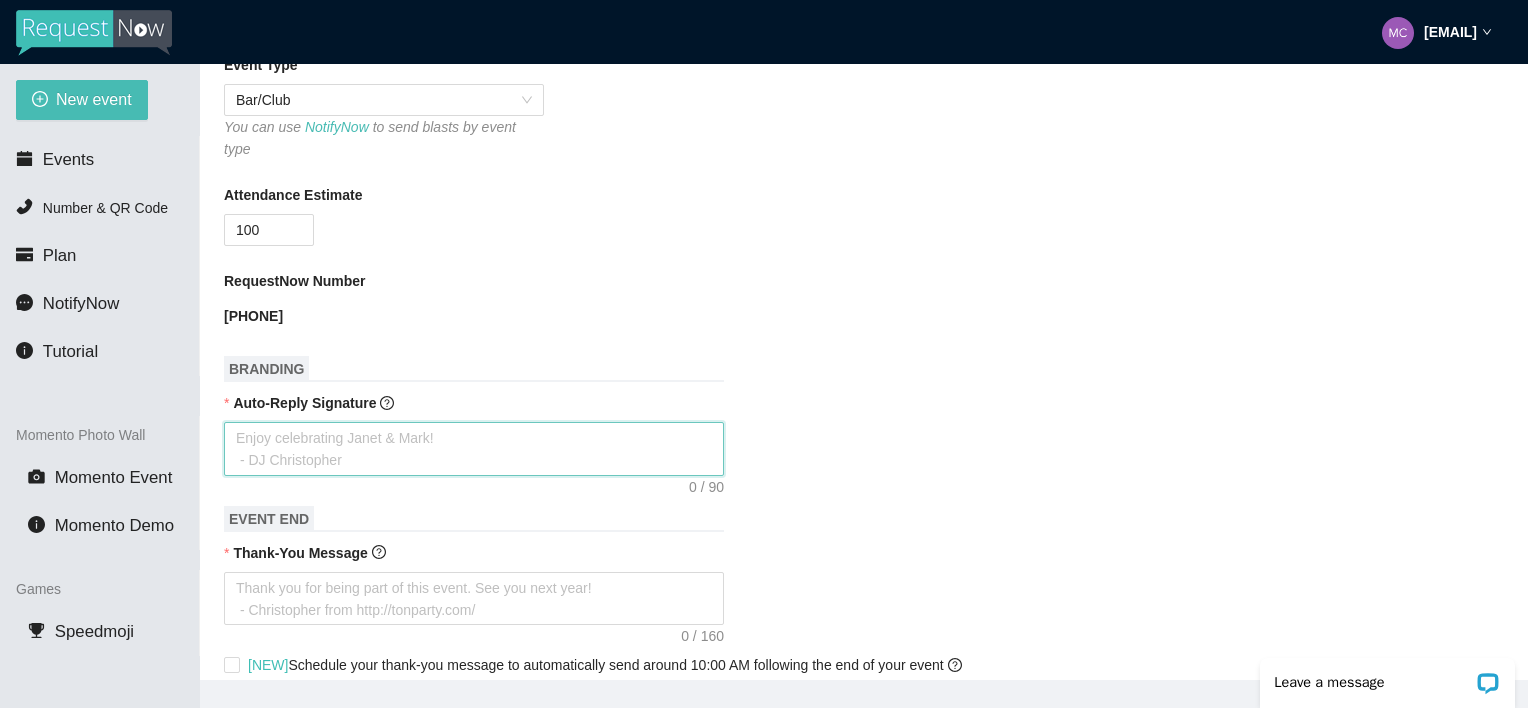 click on "Auto-Reply Signature" at bounding box center (474, 449) 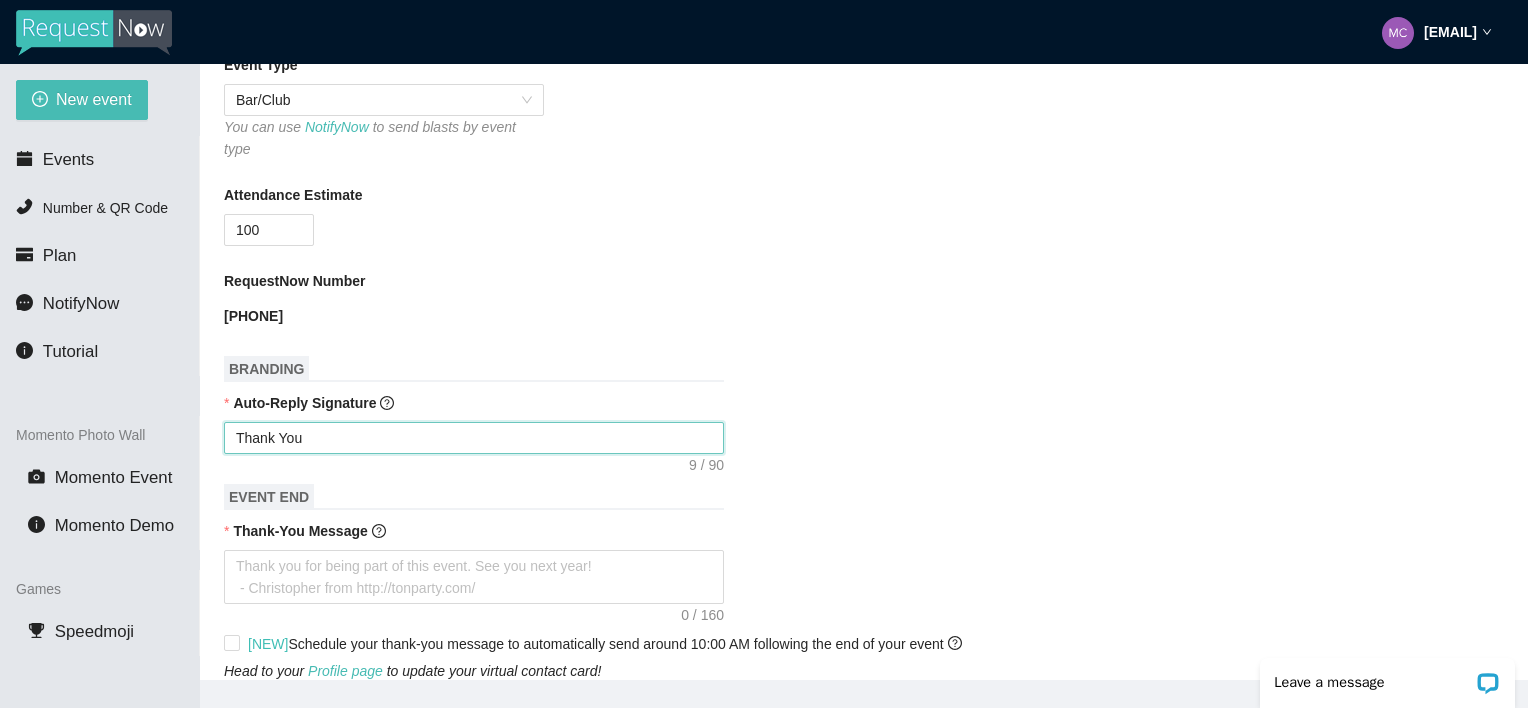 type on "Thank You" 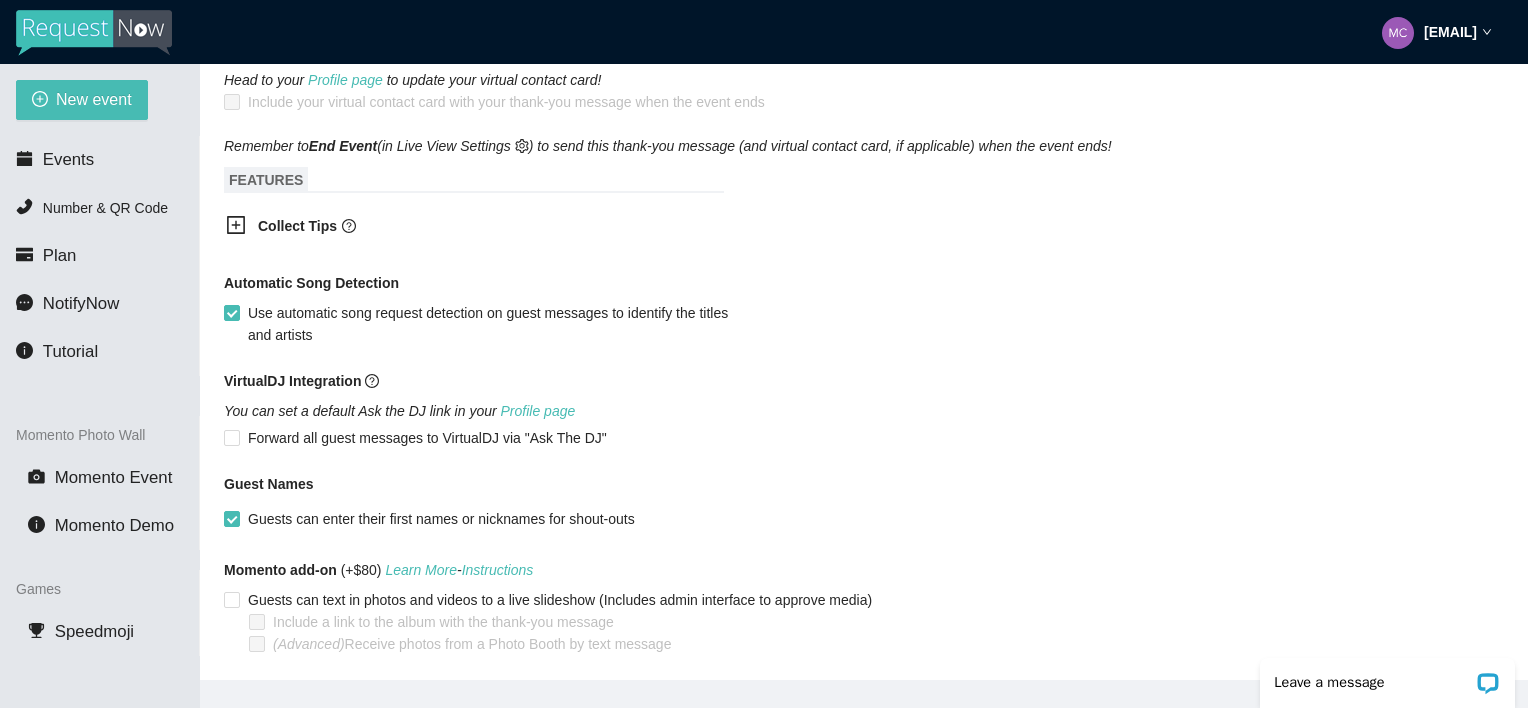 scroll, scrollTop: 1231, scrollLeft: 0, axis: vertical 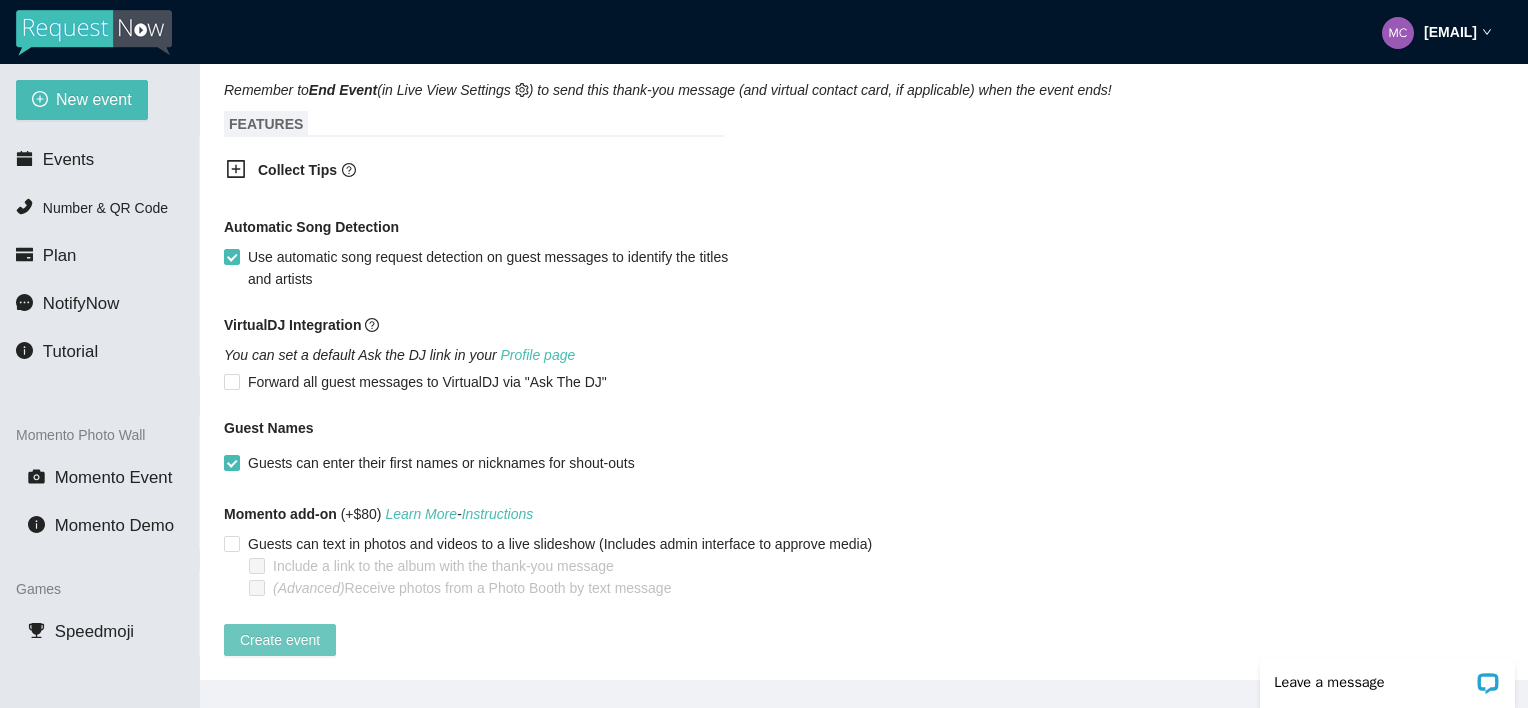 type on "Thank You" 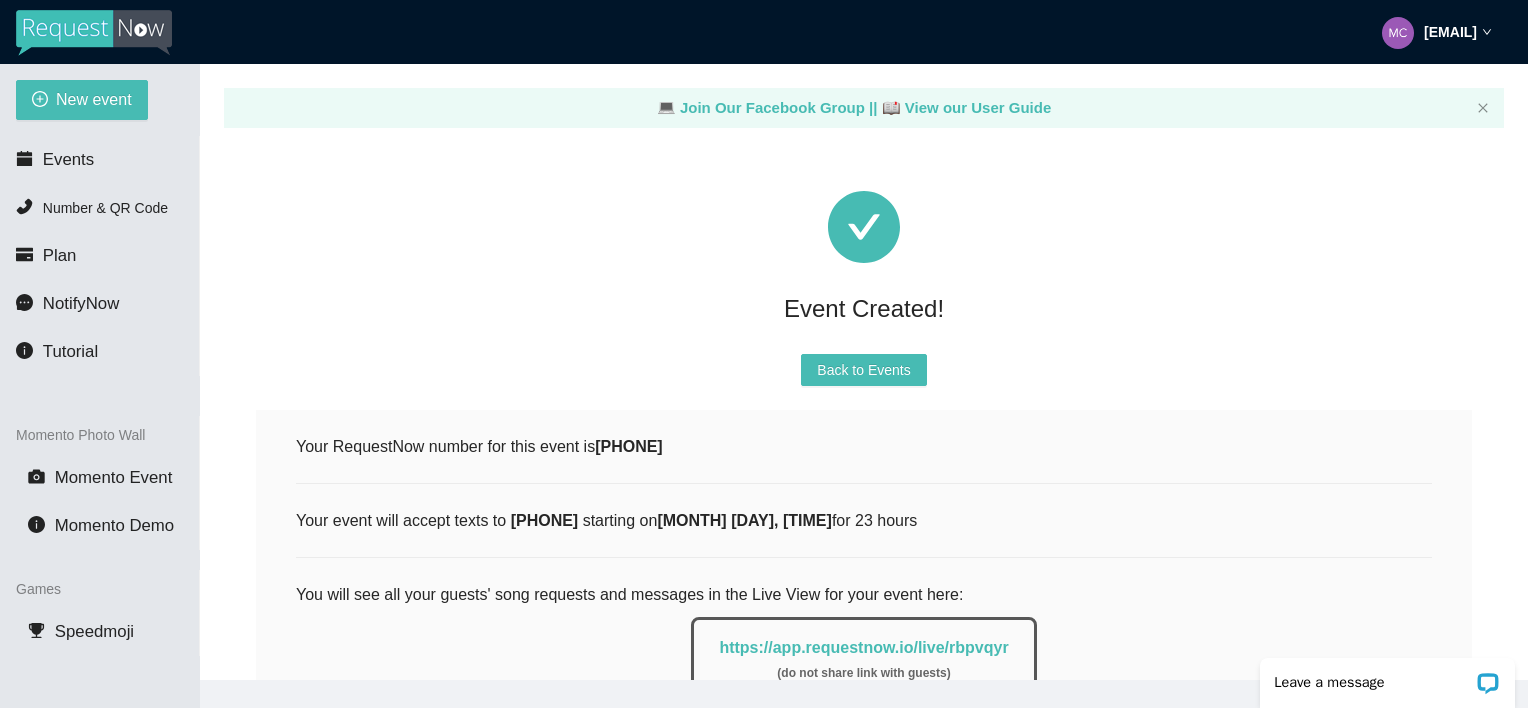 scroll, scrollTop: 0, scrollLeft: 0, axis: both 